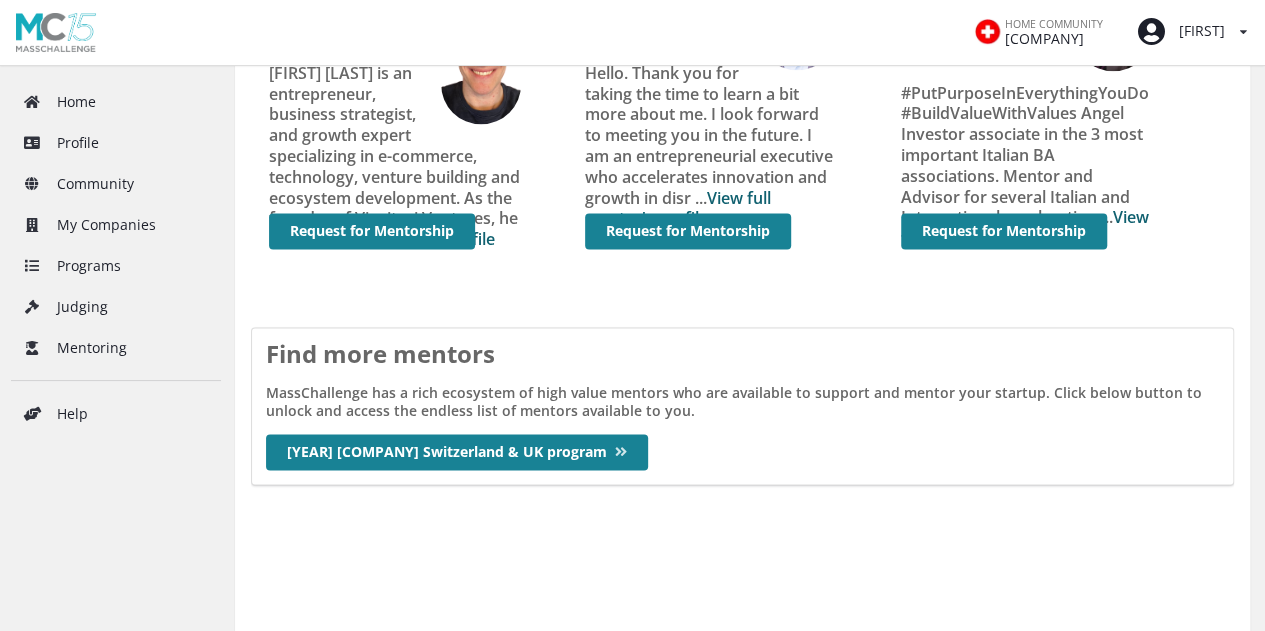 scroll, scrollTop: 1361, scrollLeft: 0, axis: vertical 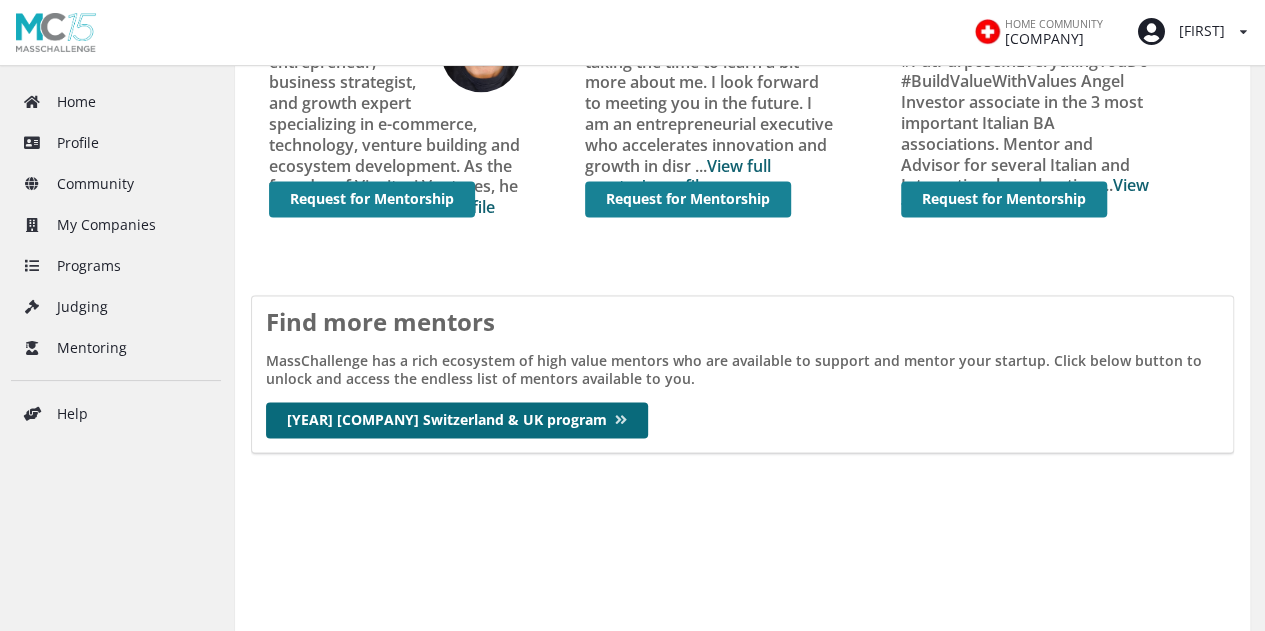 click on "[YEAR] [COMPANY] [PROGRAM] & [PROGRAM] program" at bounding box center [457, 420] 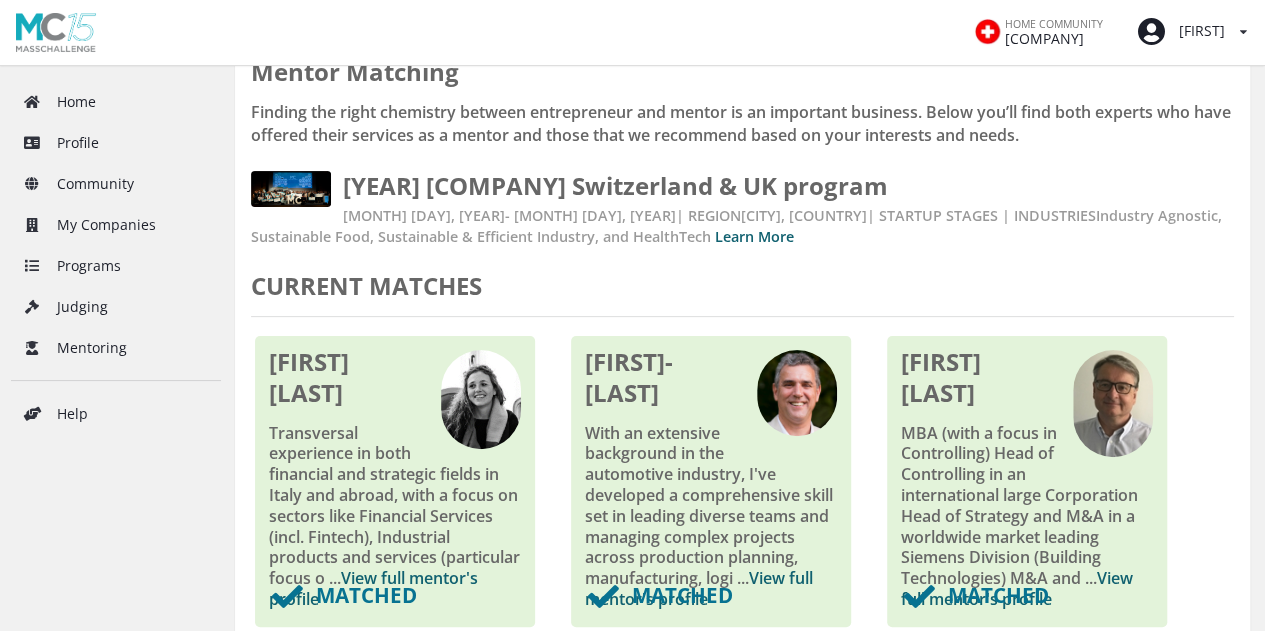scroll, scrollTop: 0, scrollLeft: 0, axis: both 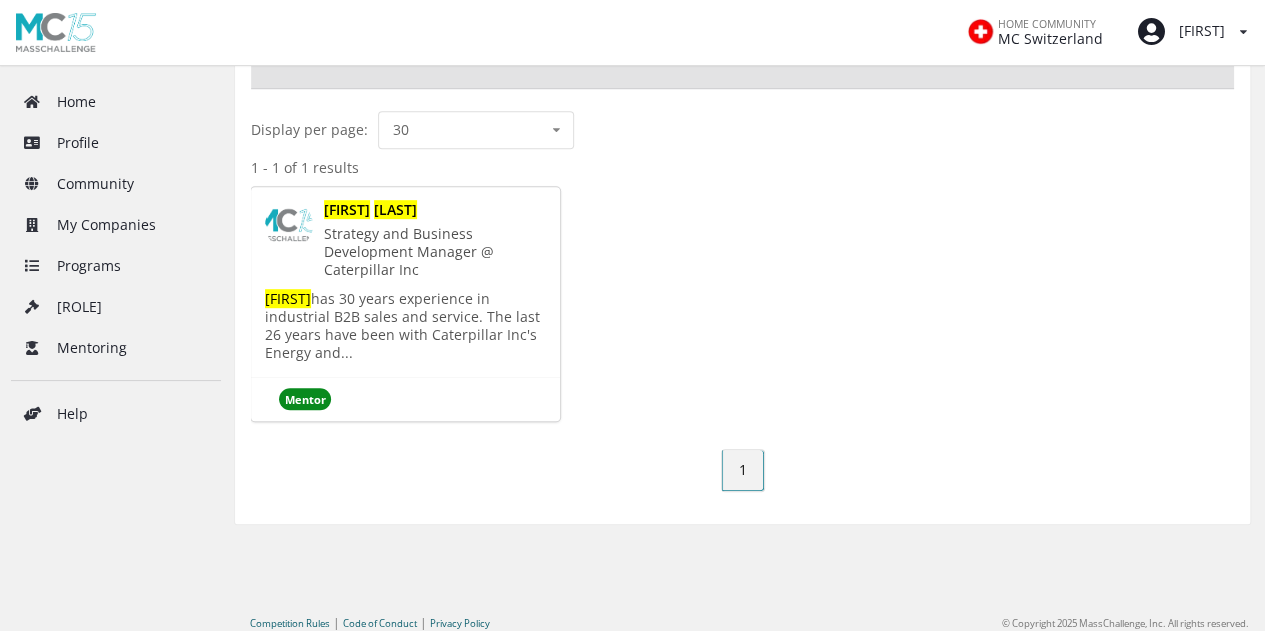 type on "[FIRST] [LAST]" 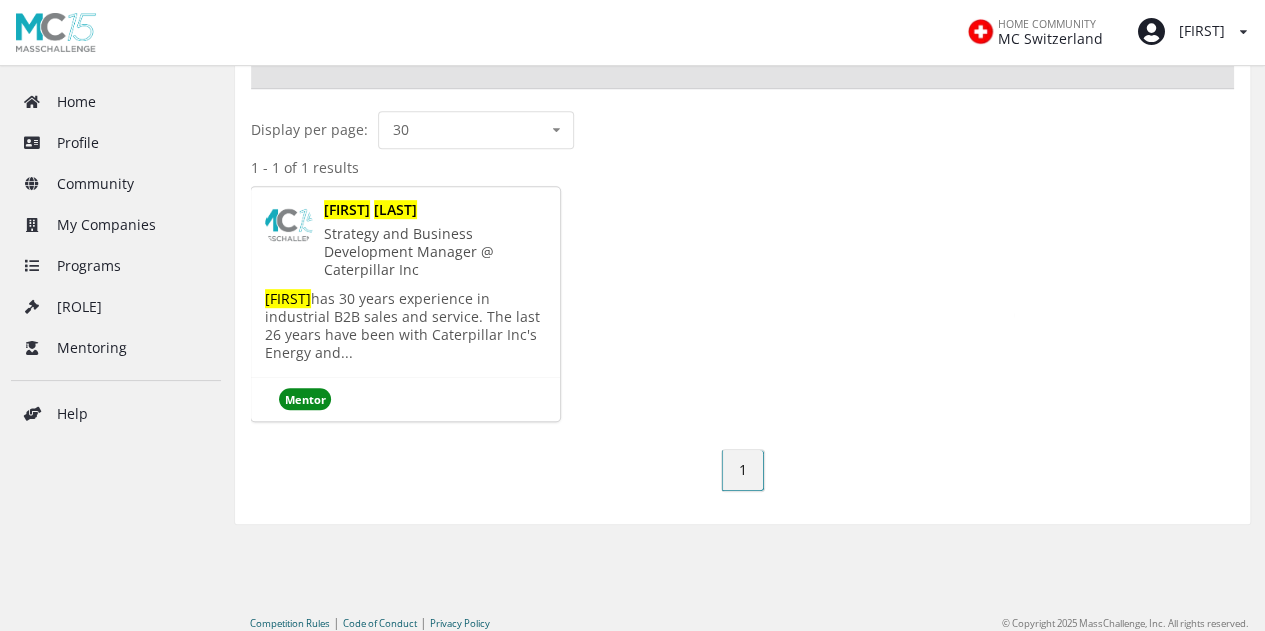 click on "David" at bounding box center (347, 209) 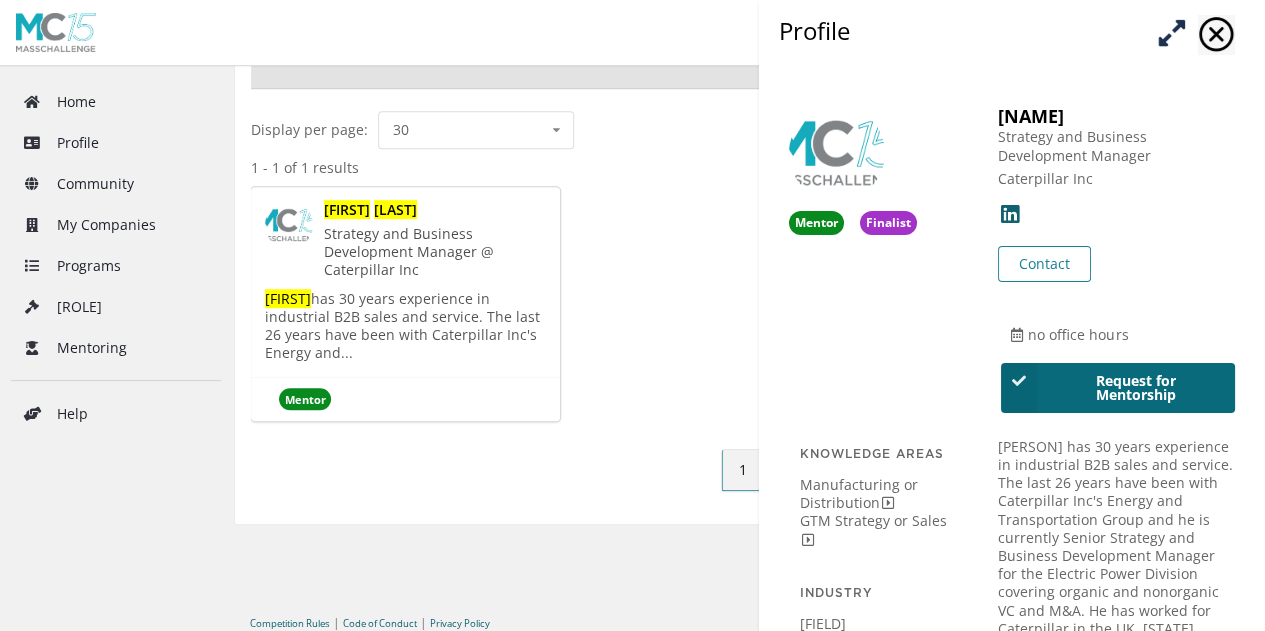 click on "Request for Mentorship" at bounding box center (1118, 388) 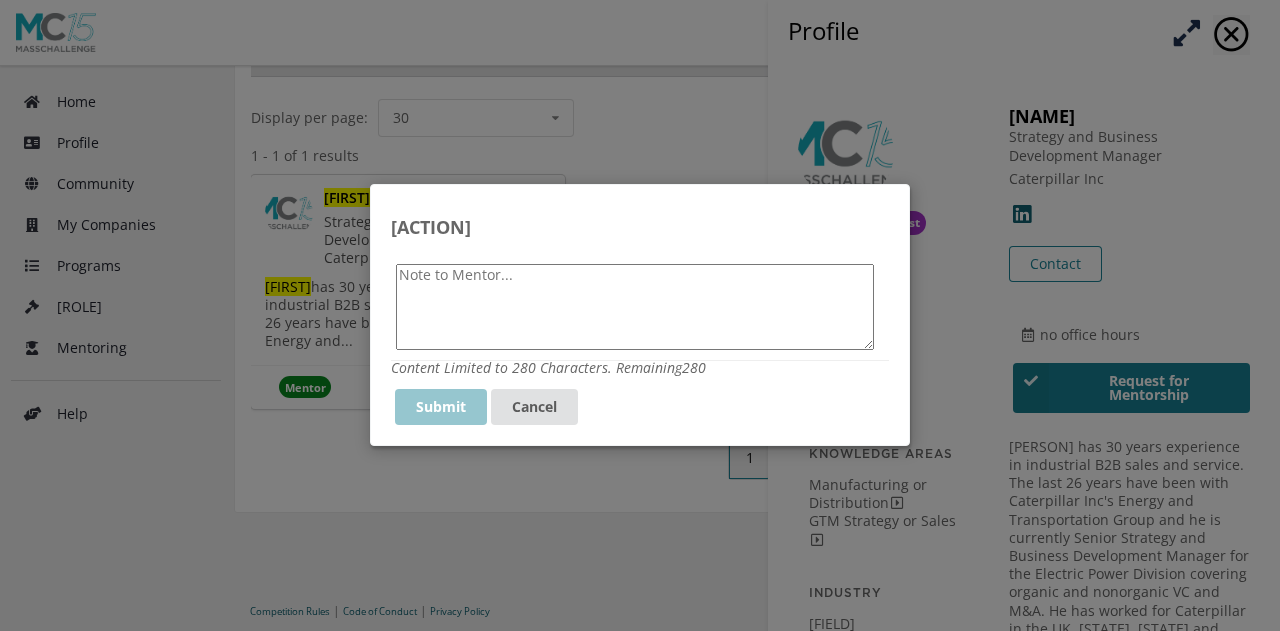 click at bounding box center (635, 307) 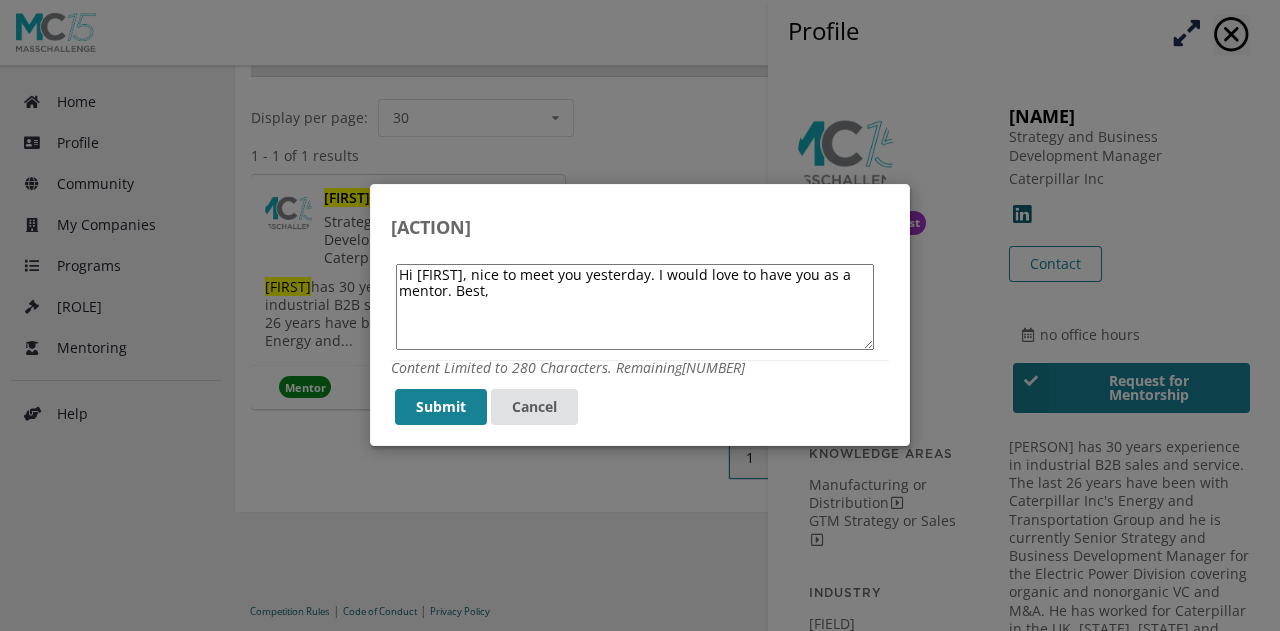 type on "Hi David, nice to meet you yesterday. I would love to have you as a mentor. Best, F" 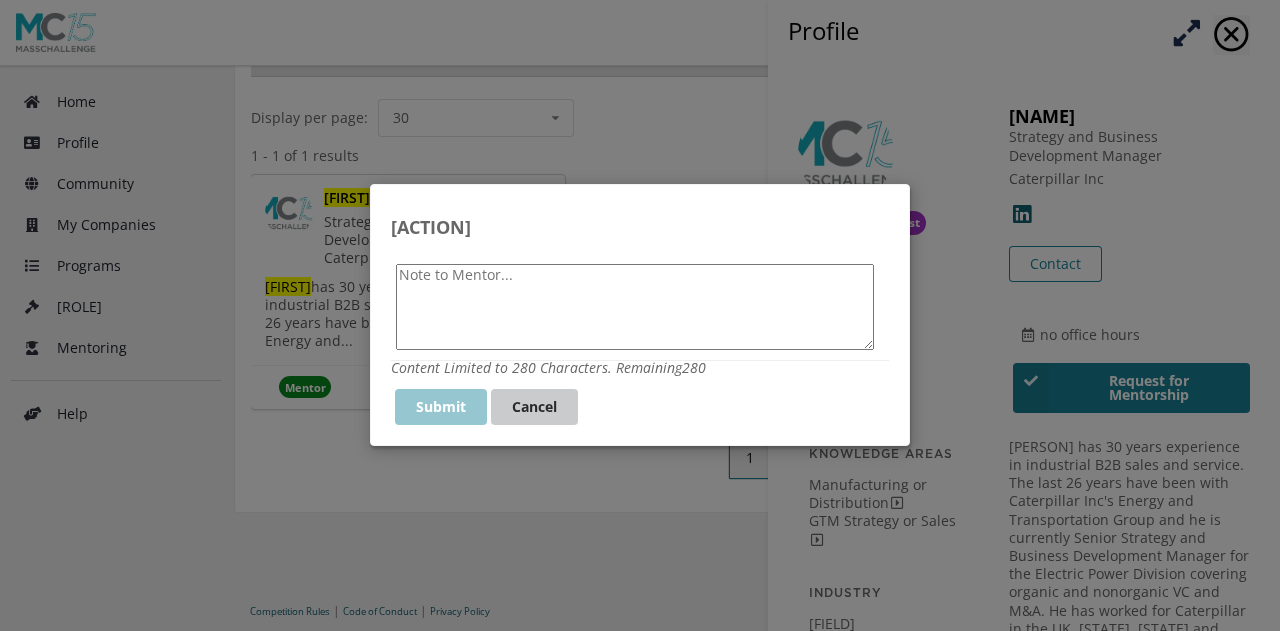 click on "Cancel" at bounding box center [534, 408] 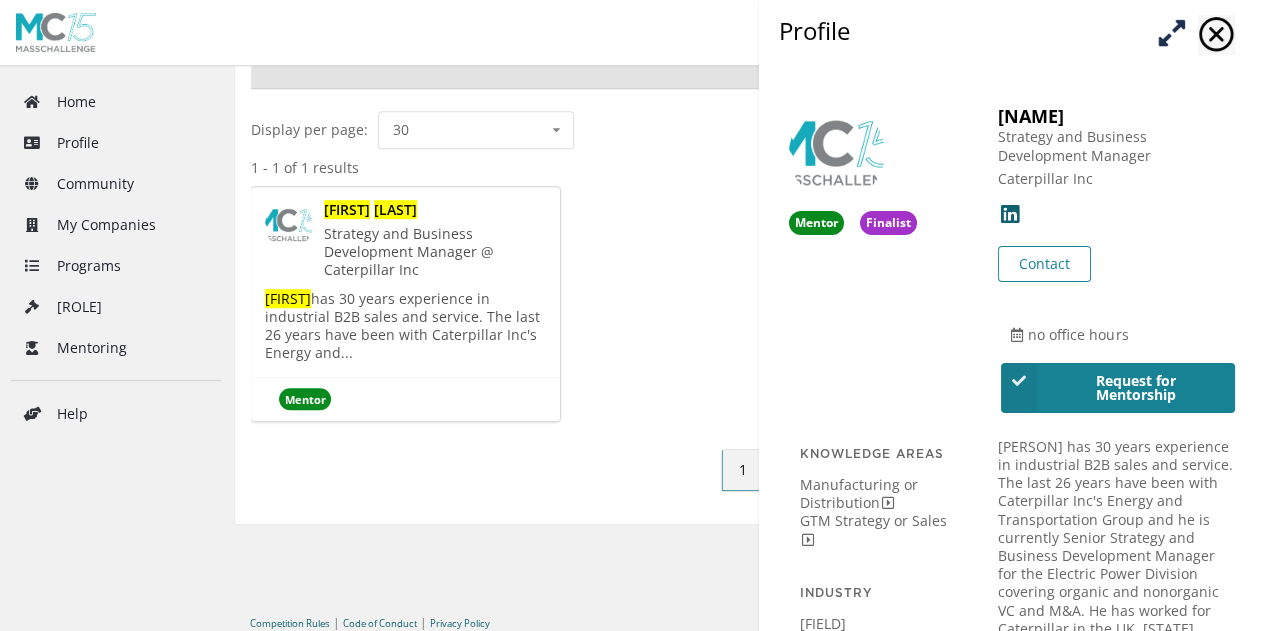 click at bounding box center [1171, 32] 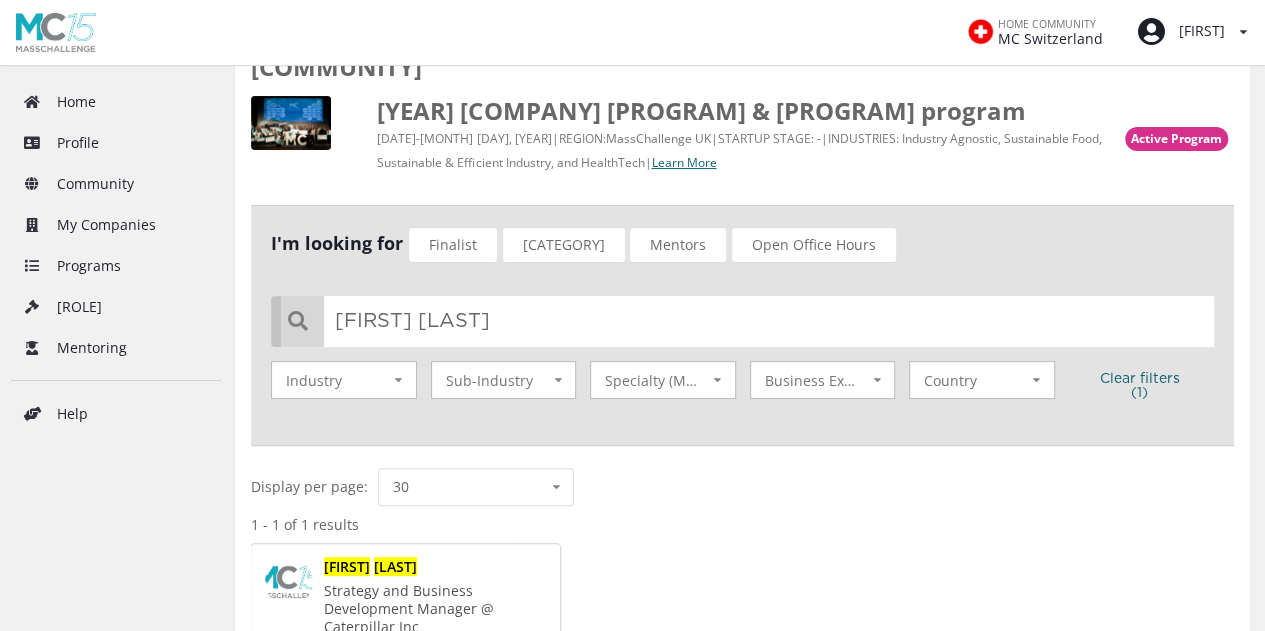 scroll, scrollTop: 0, scrollLeft: 0, axis: both 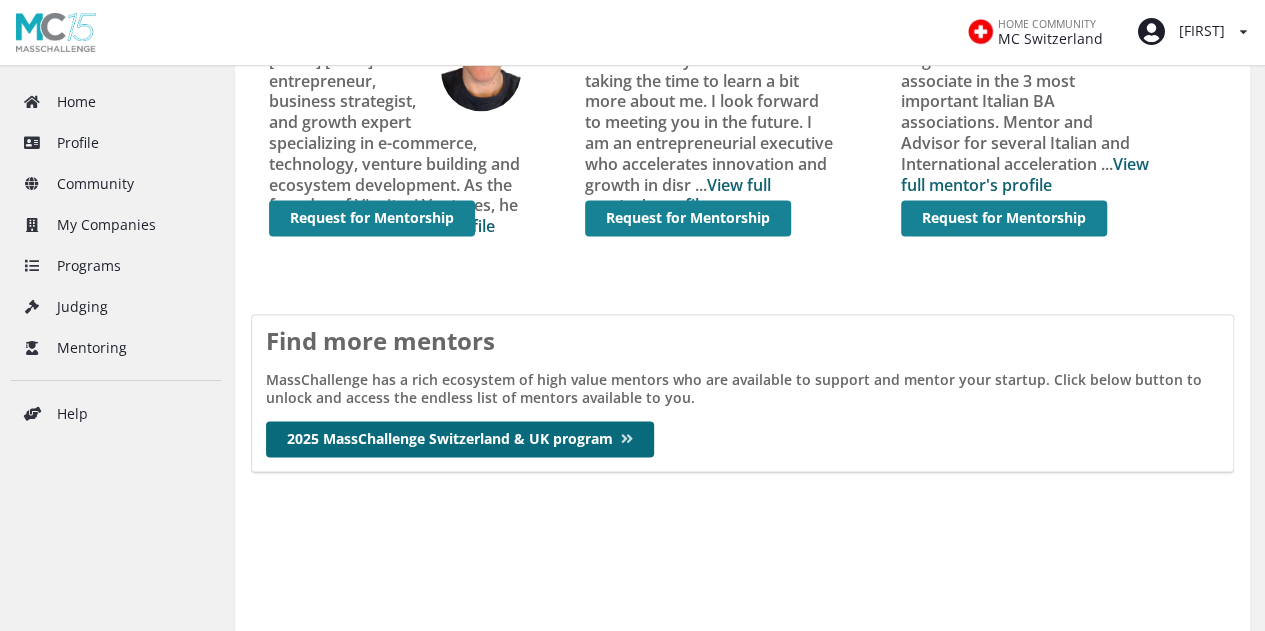 click on "[YEAR] MassChallenge Switzerland & UK program" at bounding box center [460, 439] 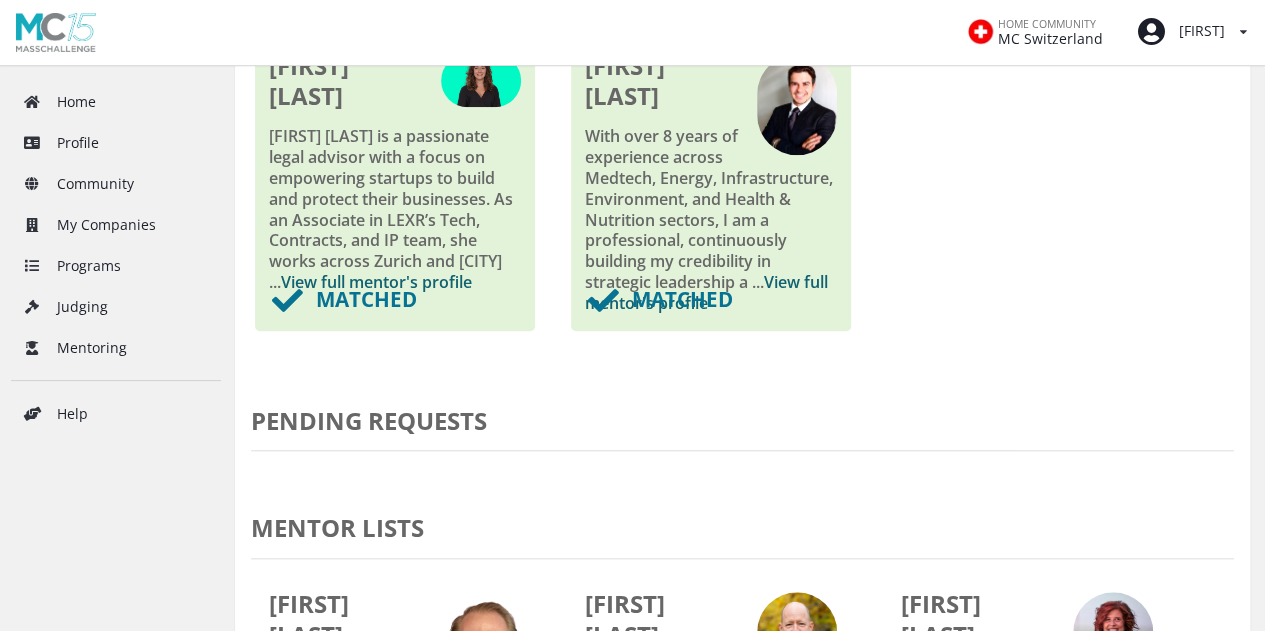 scroll, scrollTop: 726, scrollLeft: 0, axis: vertical 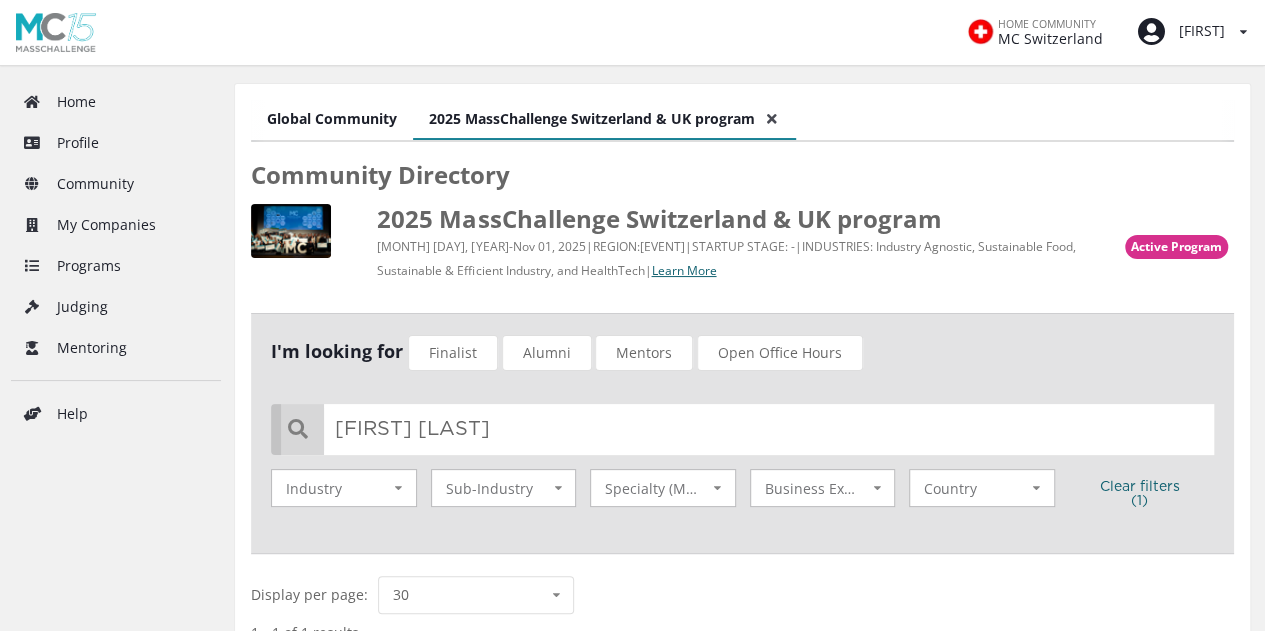 type on "[FIRST] [LAST]" 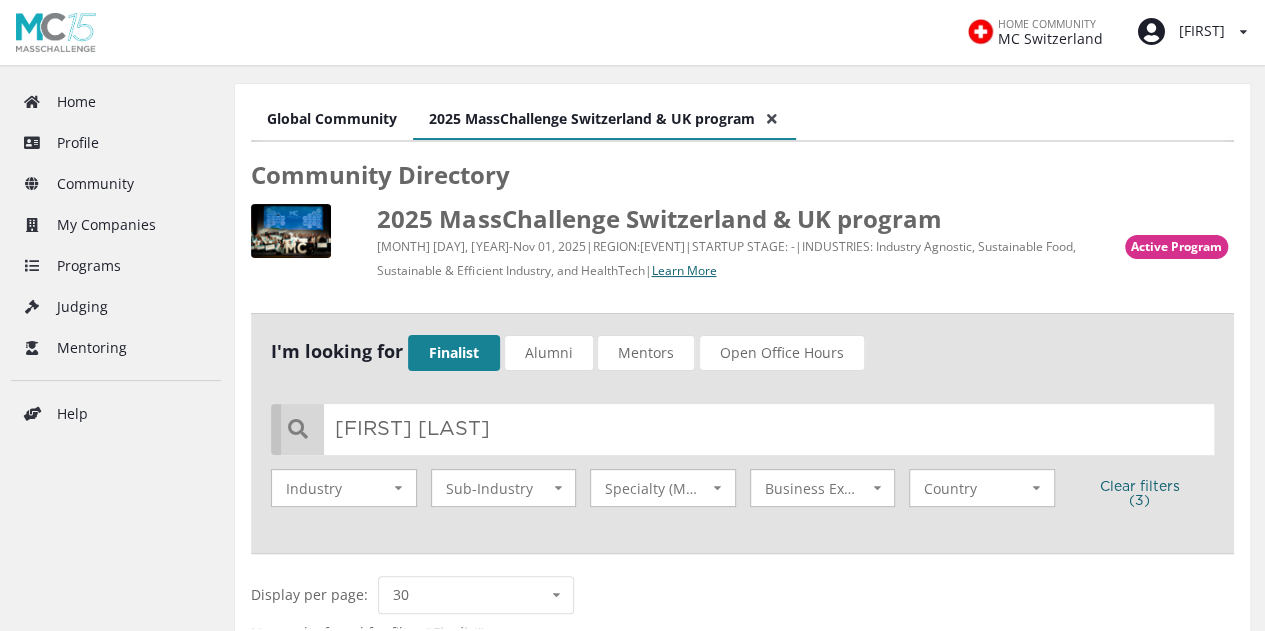 scroll, scrollTop: 154, scrollLeft: 0, axis: vertical 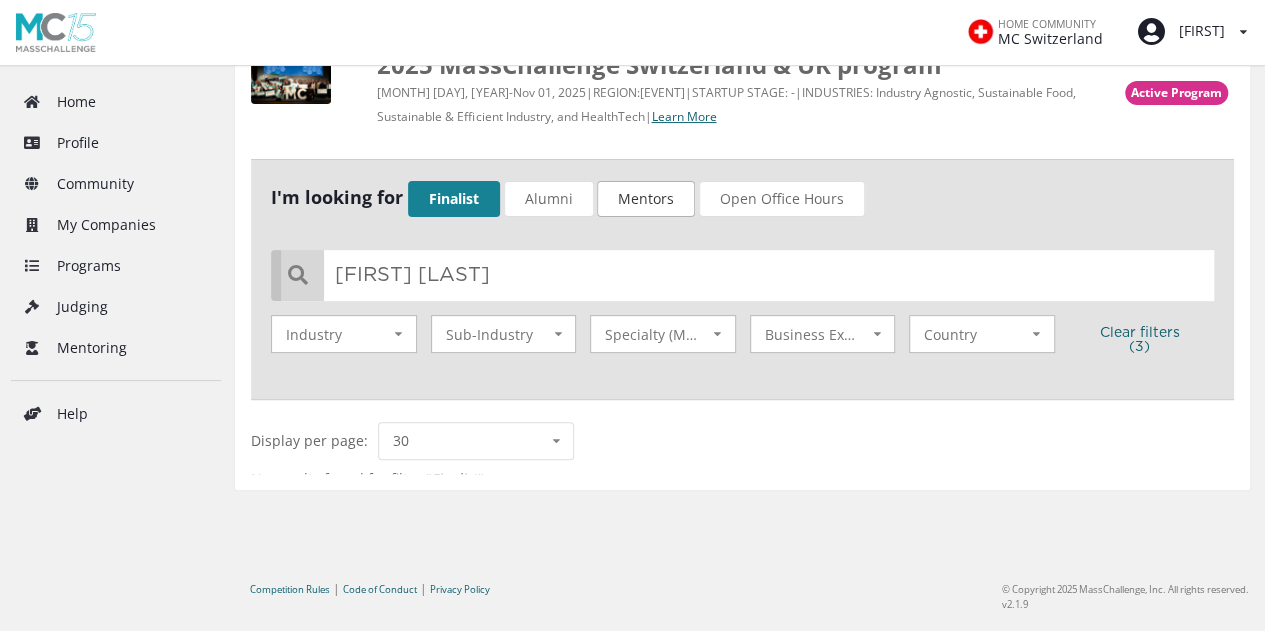 click on "Mentors" at bounding box center (646, 199) 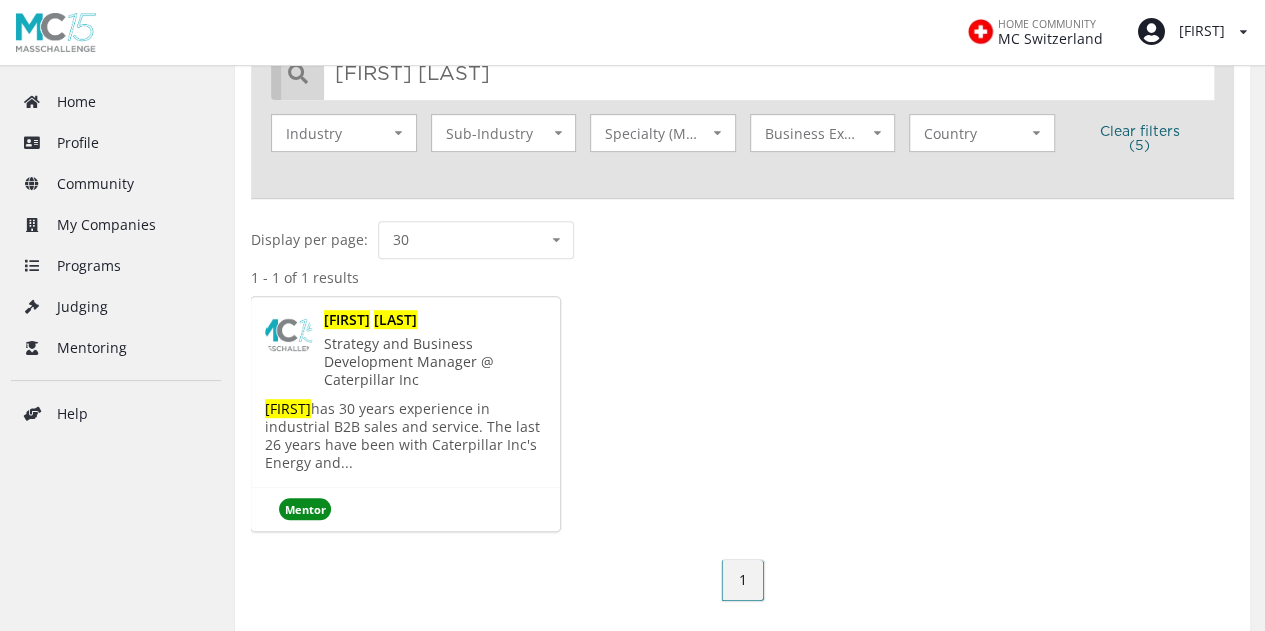 scroll, scrollTop: 356, scrollLeft: 0, axis: vertical 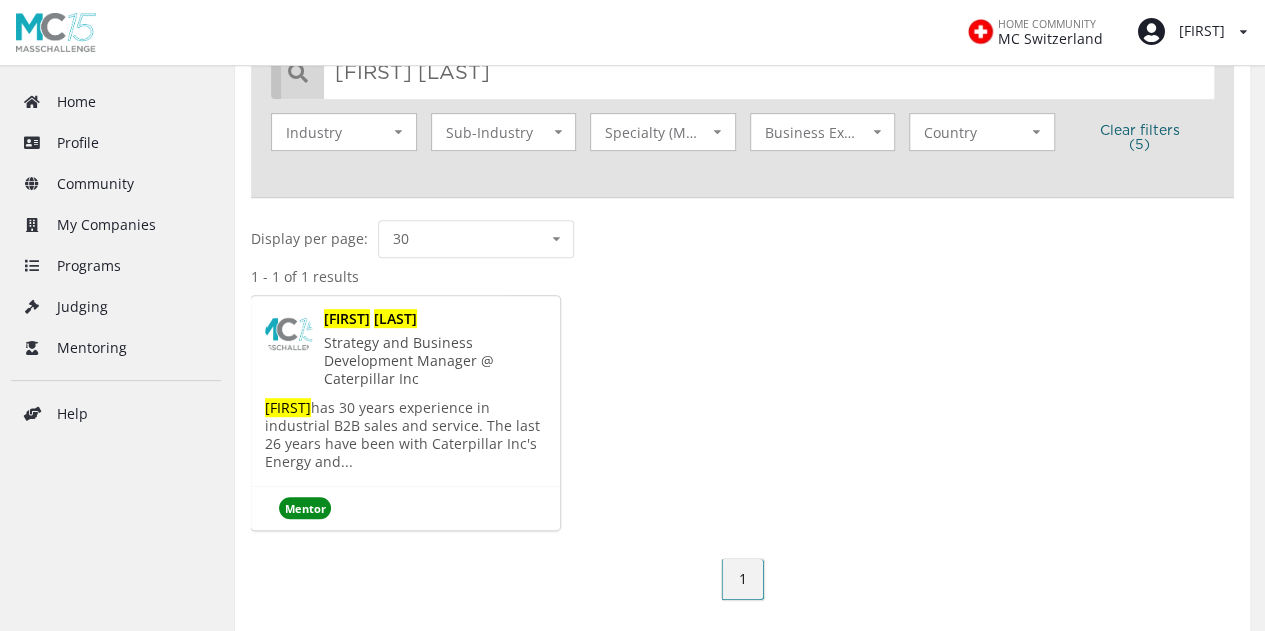 click on "Mentor" at bounding box center [305, 508] 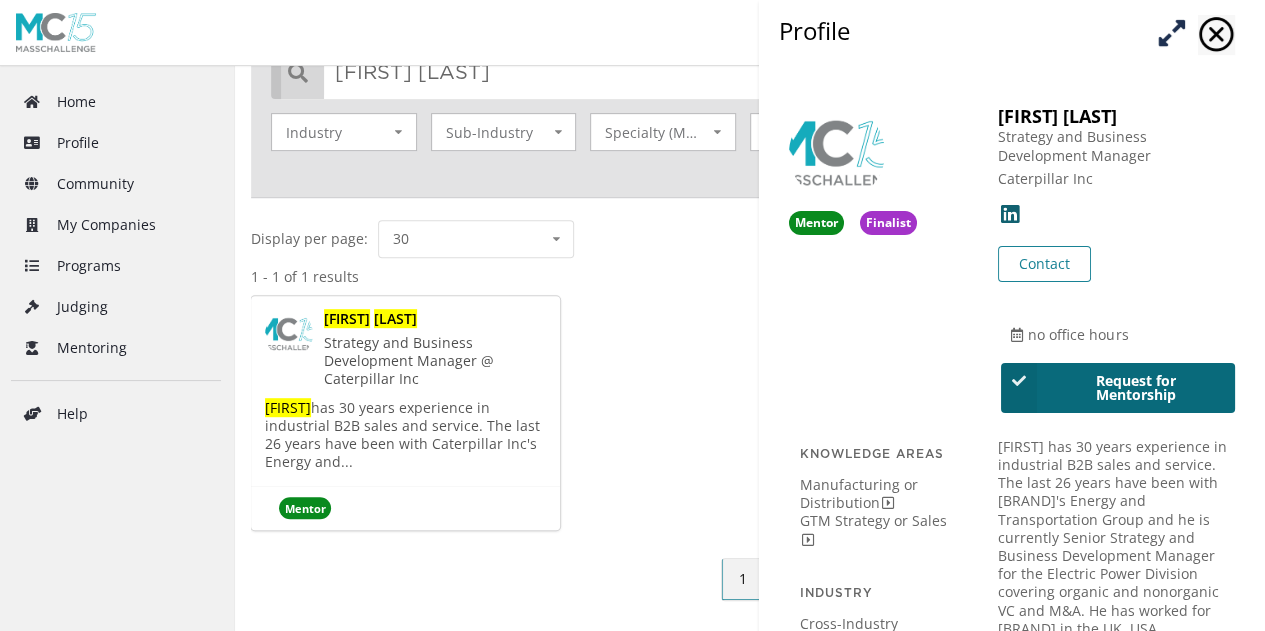 click on "Request for Mentorship" at bounding box center [1118, 388] 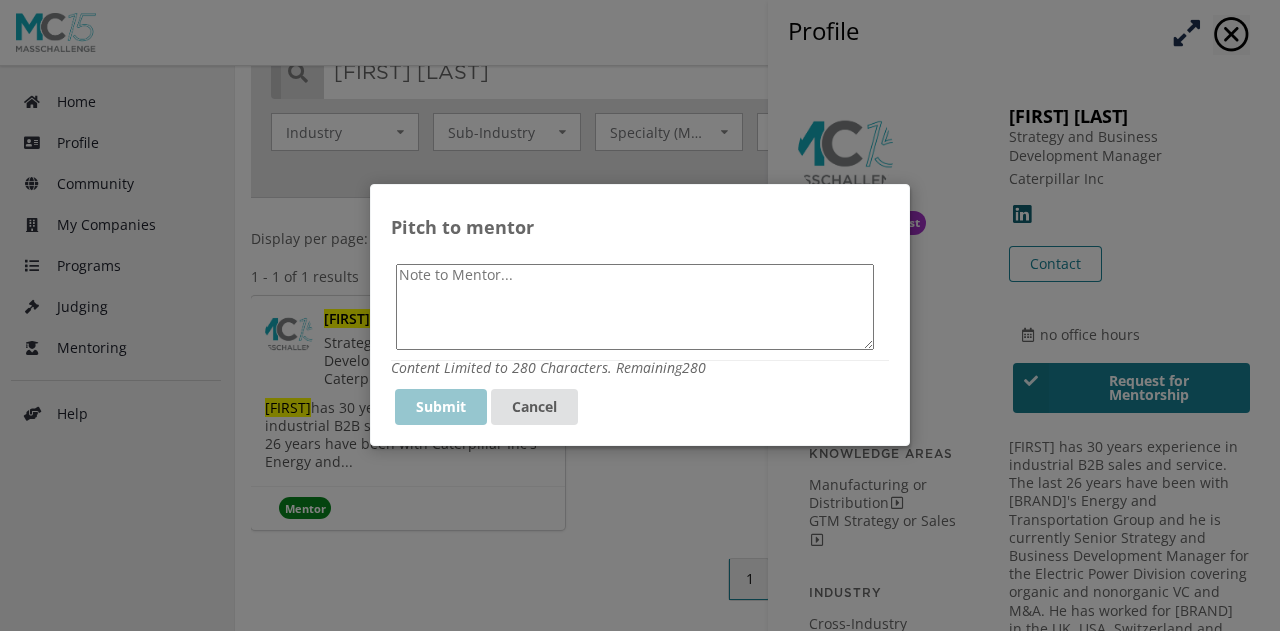 click at bounding box center [635, 307] 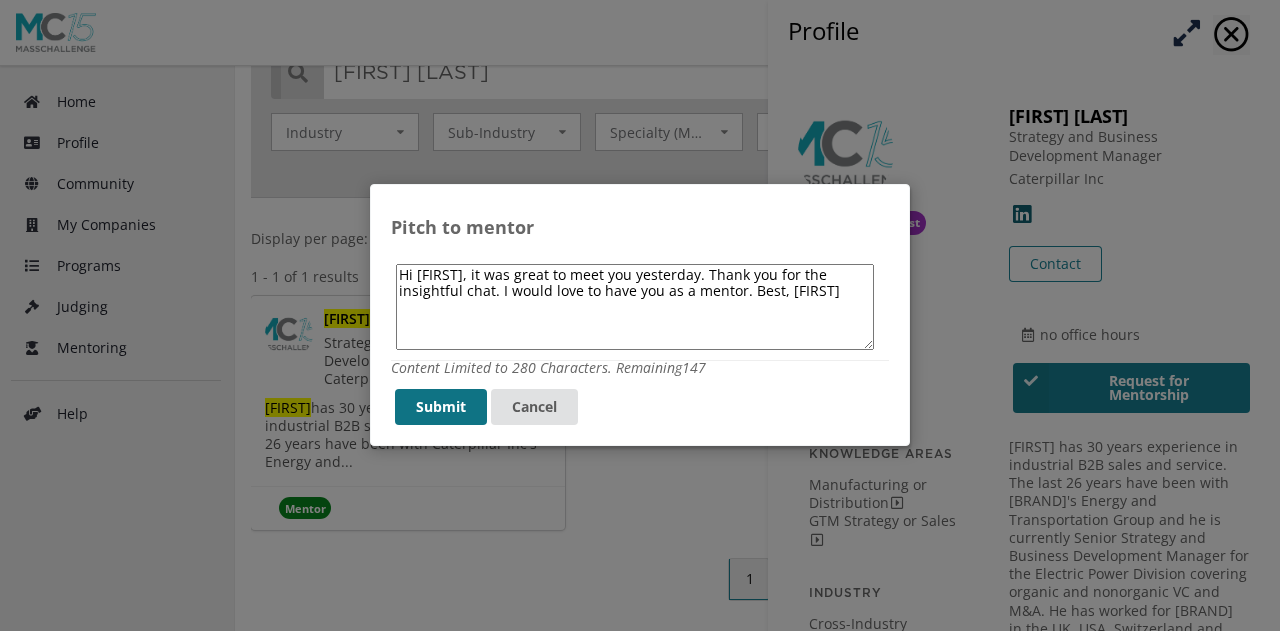 type on "Hi [FIRST], it was great to meet you yesterday. Thank you for the insightful chat. I would love to have you as a mentor. Best, [FIRST]" 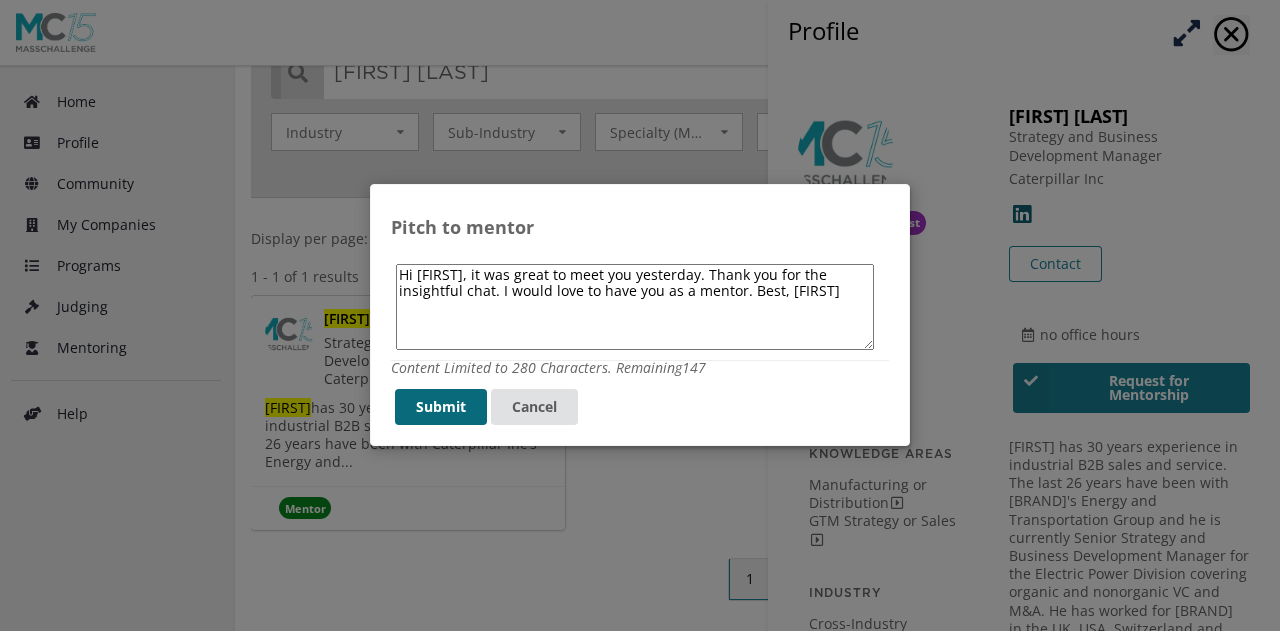click on "Submit" at bounding box center [441, 408] 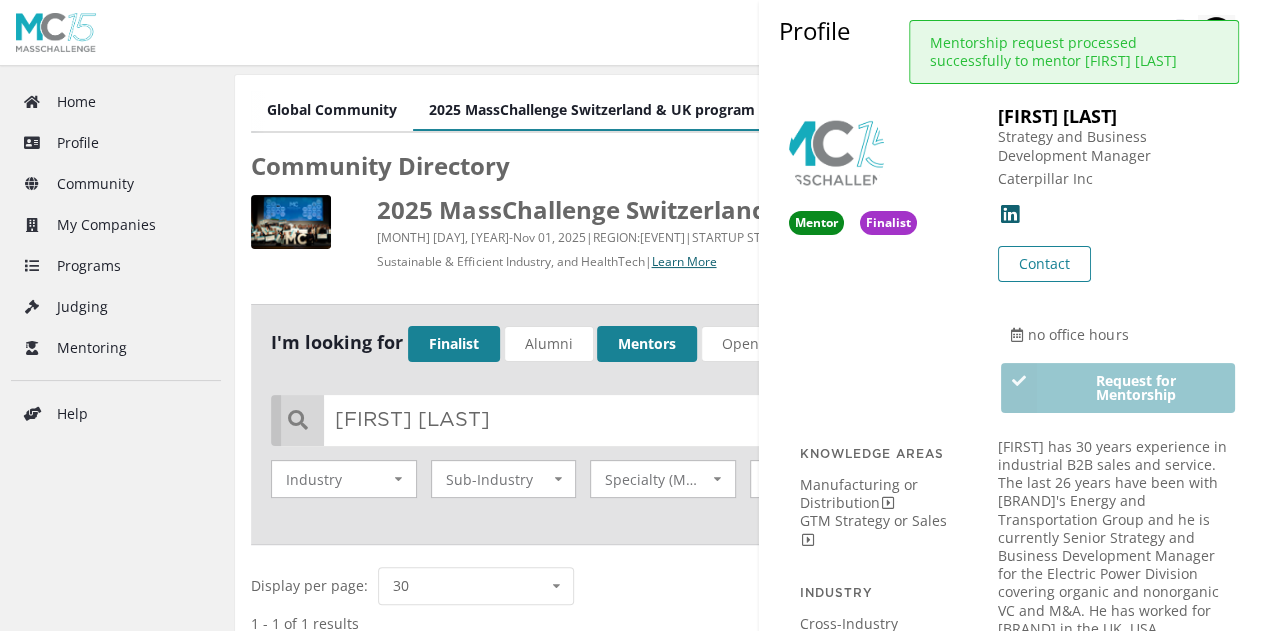 scroll, scrollTop: 0, scrollLeft: 0, axis: both 